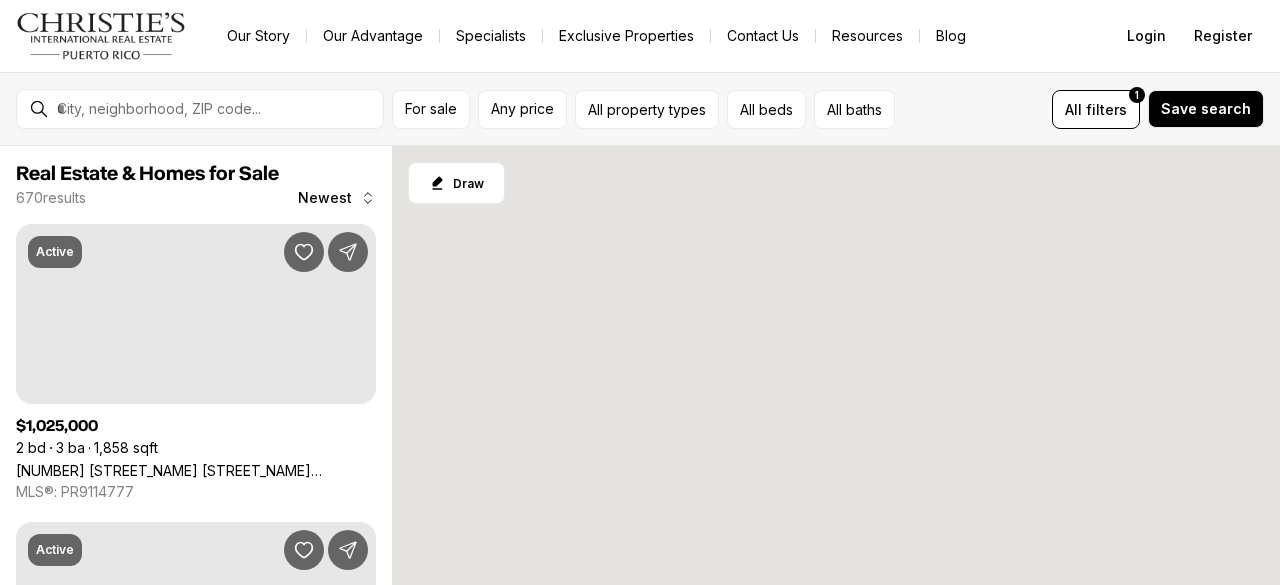 scroll, scrollTop: 0, scrollLeft: 0, axis: both 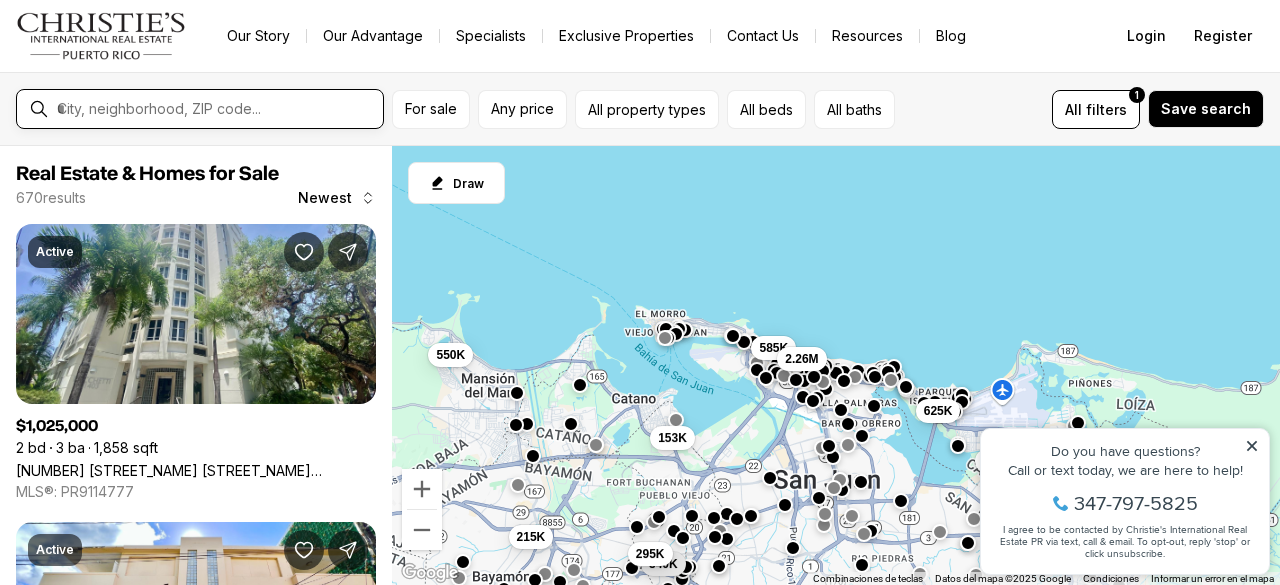 click at bounding box center [216, 109] 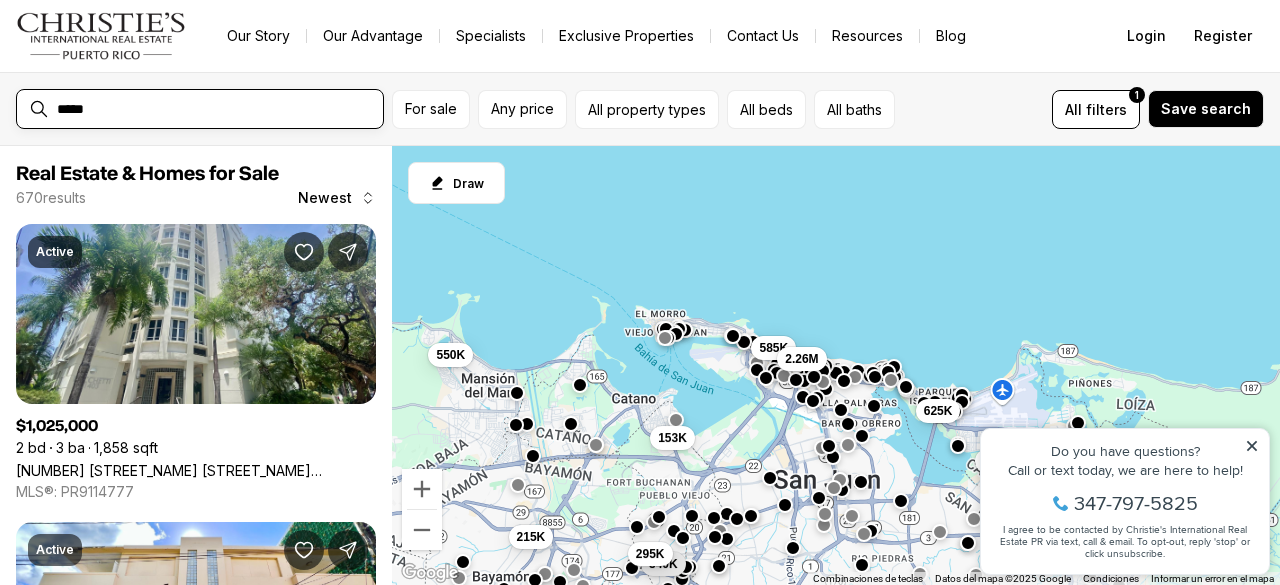 click on "*****" at bounding box center (216, 109) 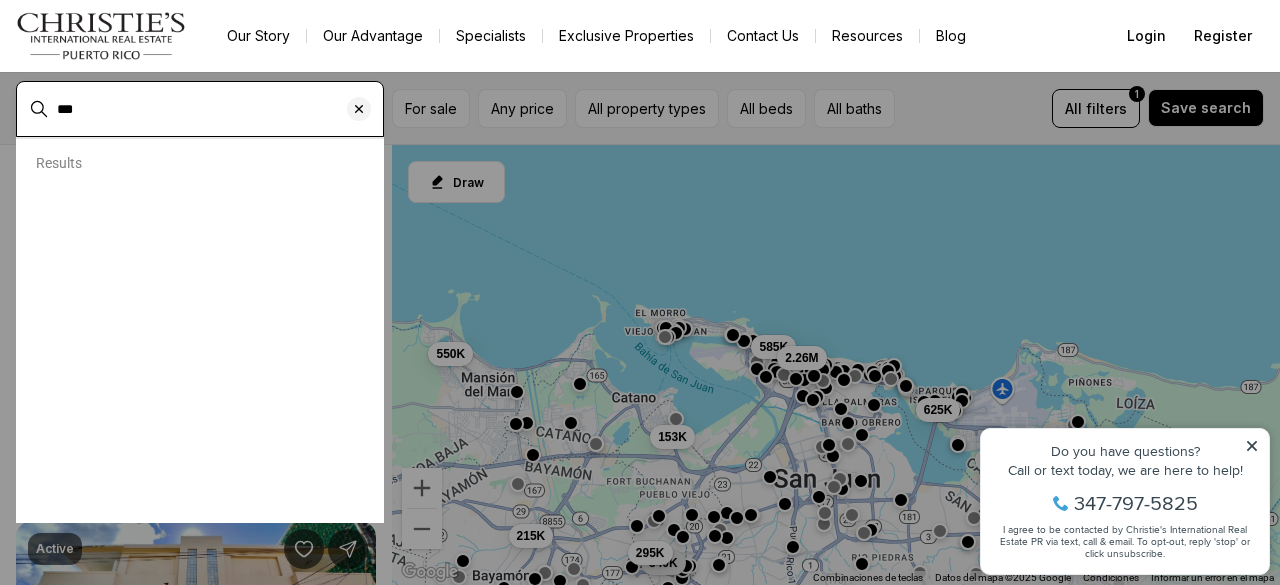 click on "***" at bounding box center (216, 109) 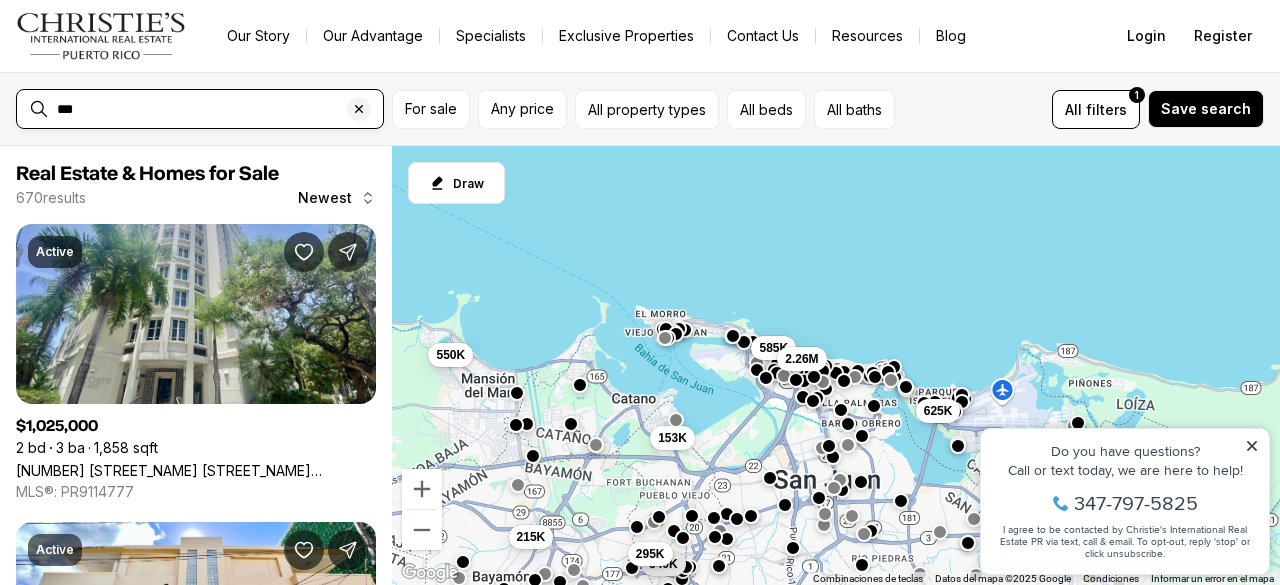 type on "***" 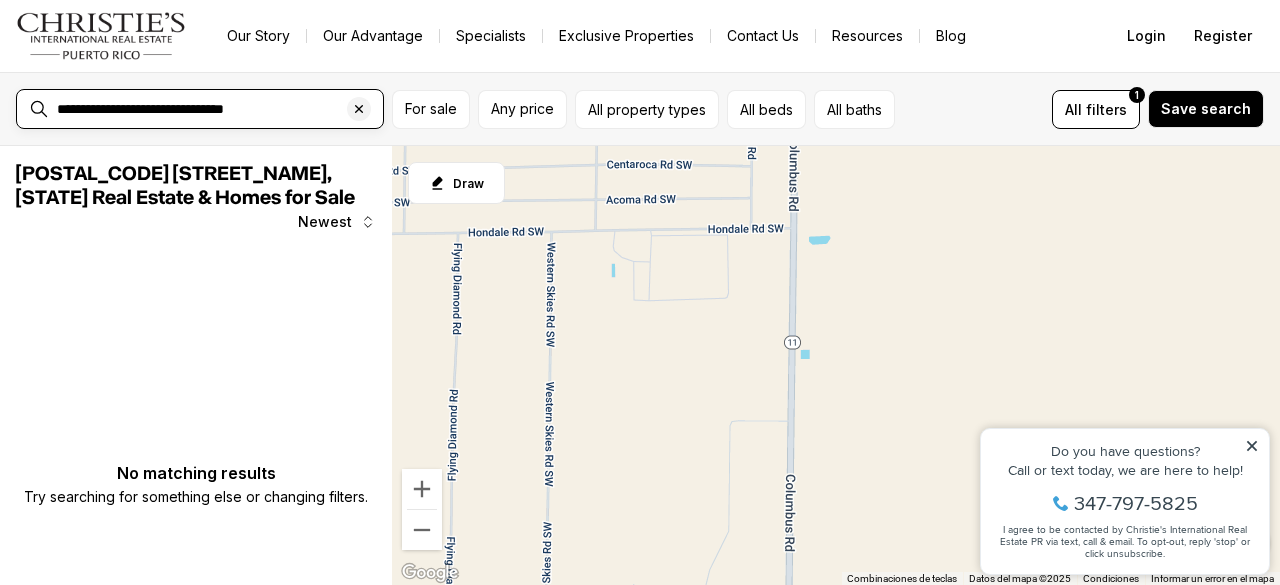 click on "**********" at bounding box center [216, 109] 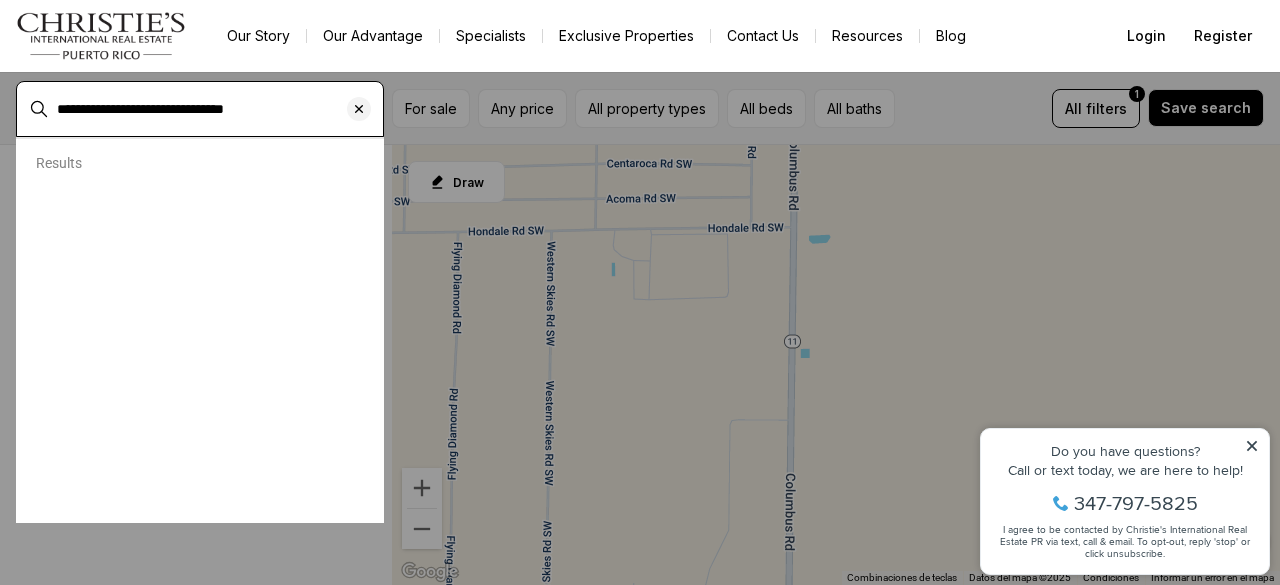 click on "**********" at bounding box center (216, 109) 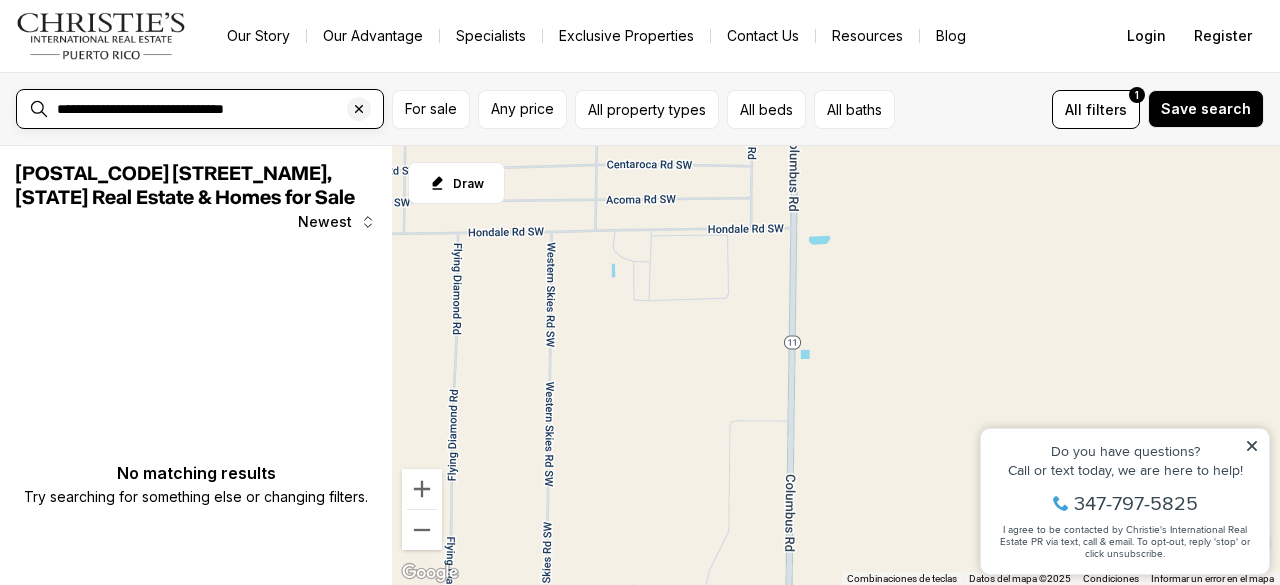 click on "**********" at bounding box center [216, 109] 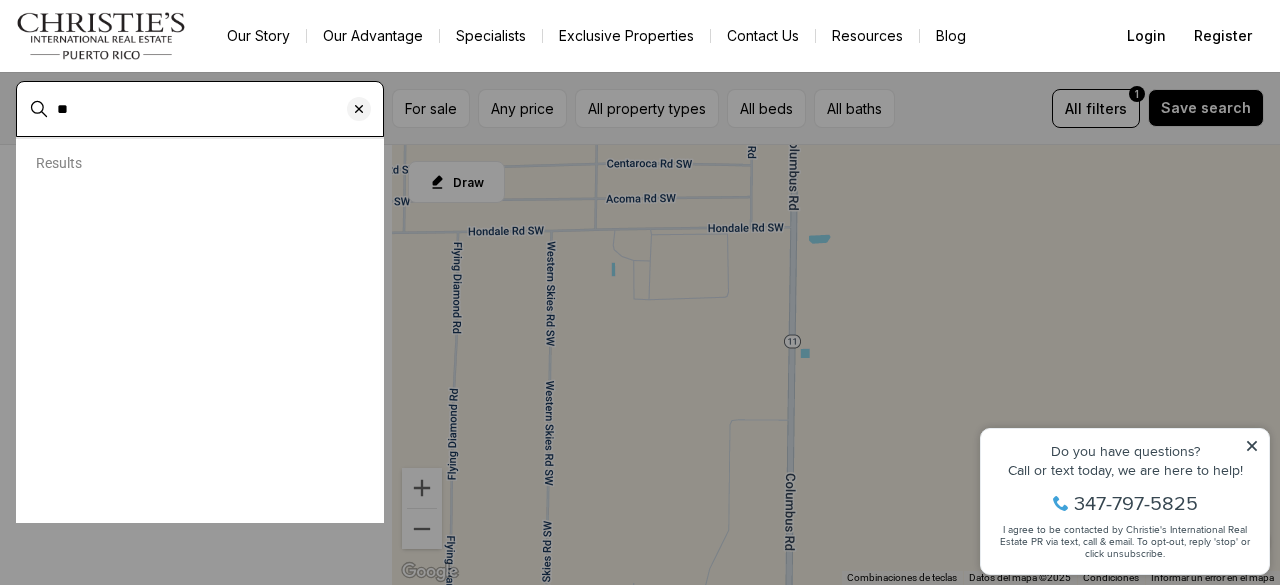 type on "*" 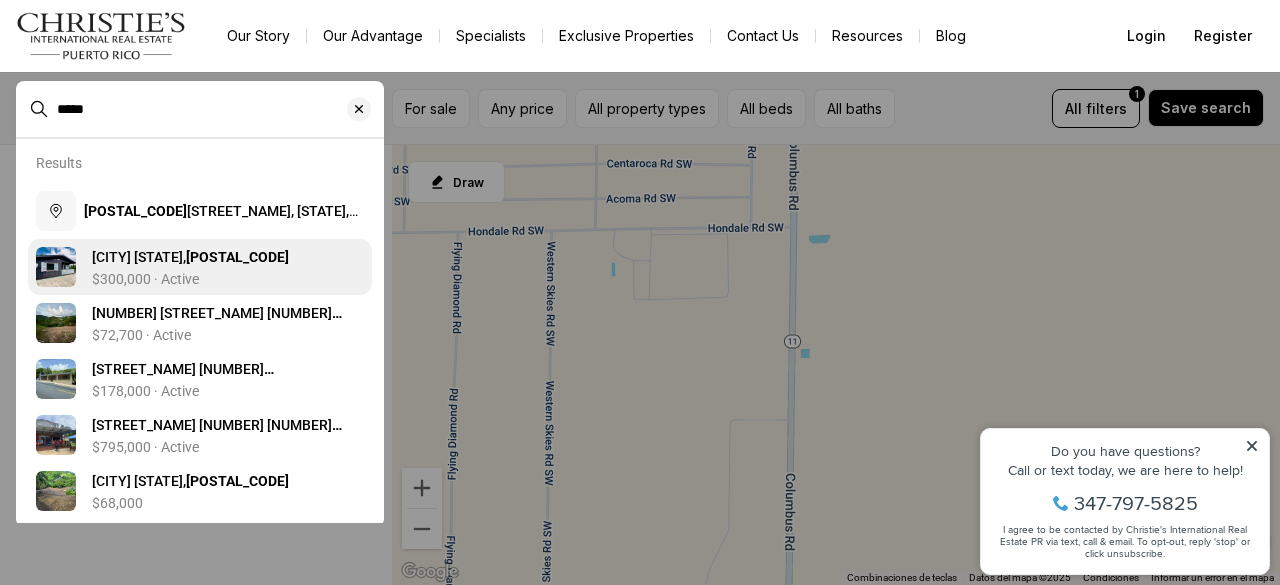 type on "*****" 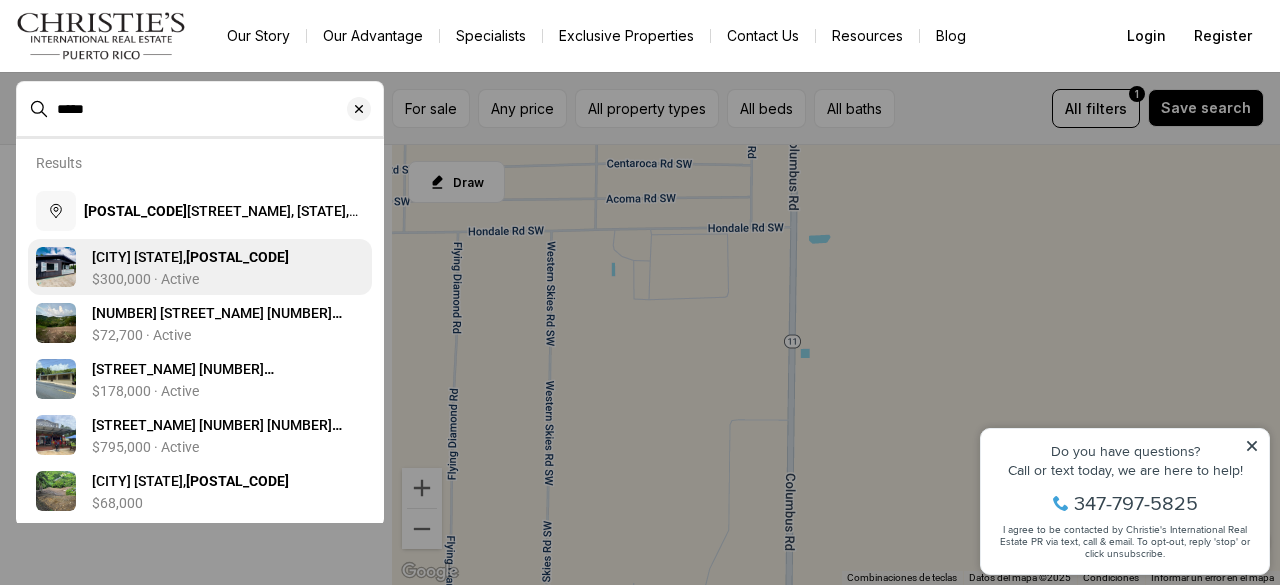 click on "$300,000 · Active" at bounding box center (228, 279) 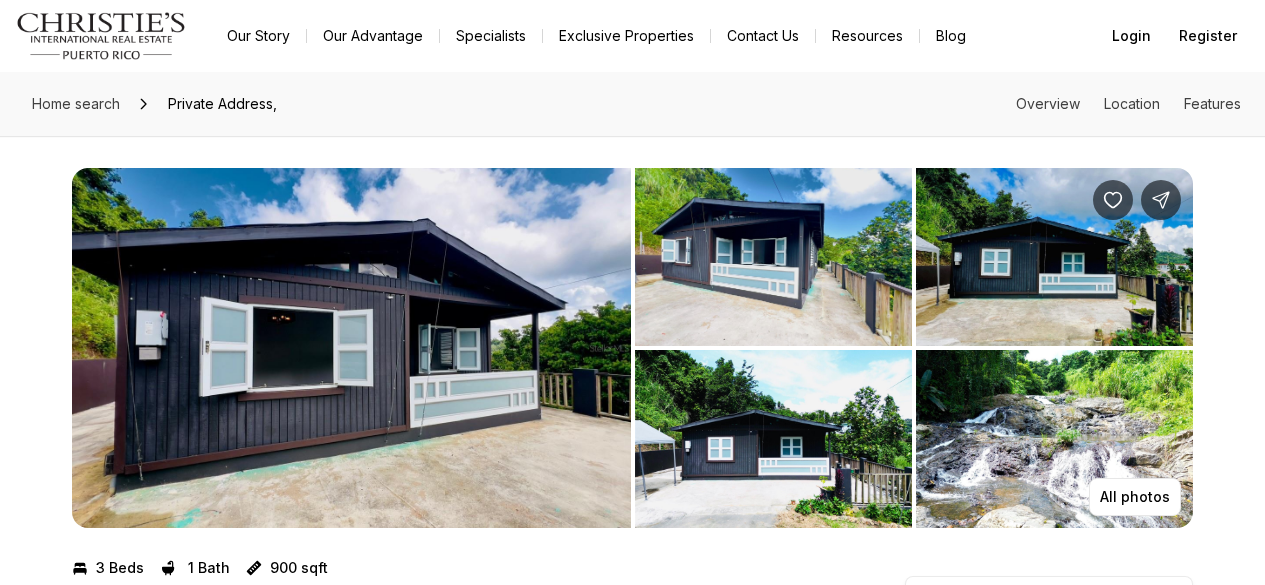 scroll, scrollTop: 0, scrollLeft: 0, axis: both 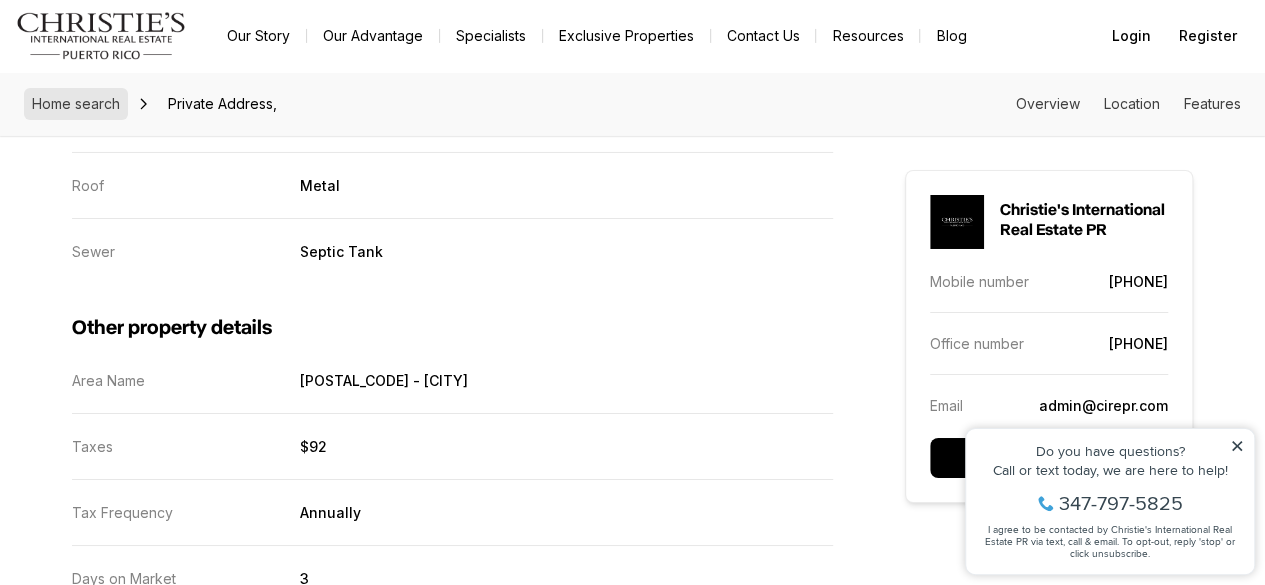 click on "Home search" at bounding box center [76, 103] 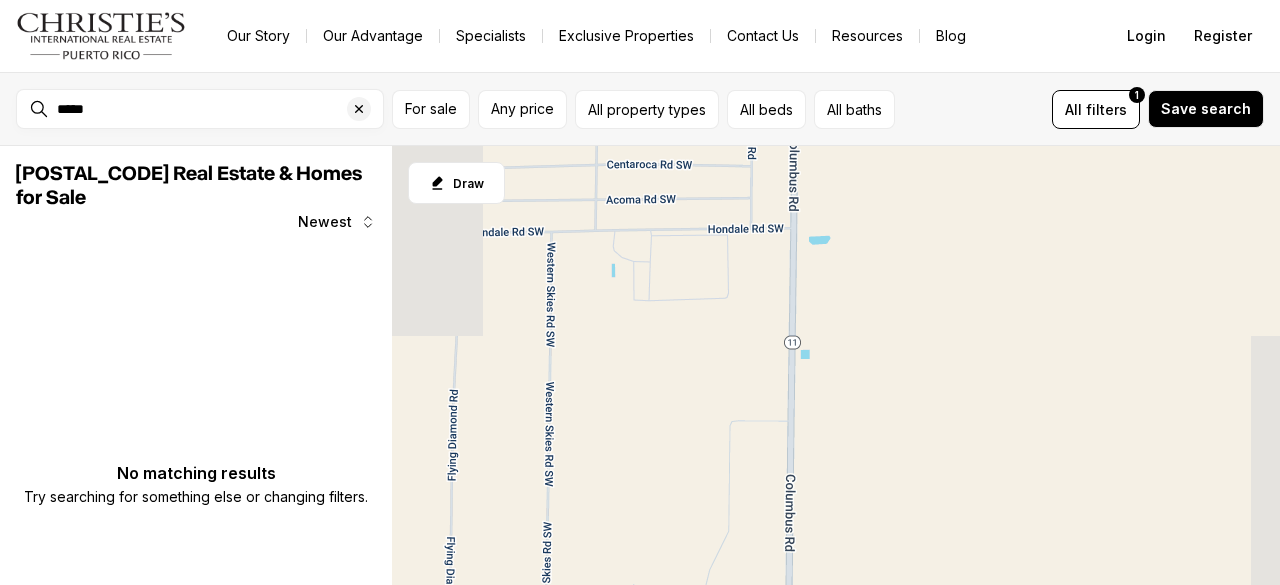 scroll, scrollTop: 0, scrollLeft: 0, axis: both 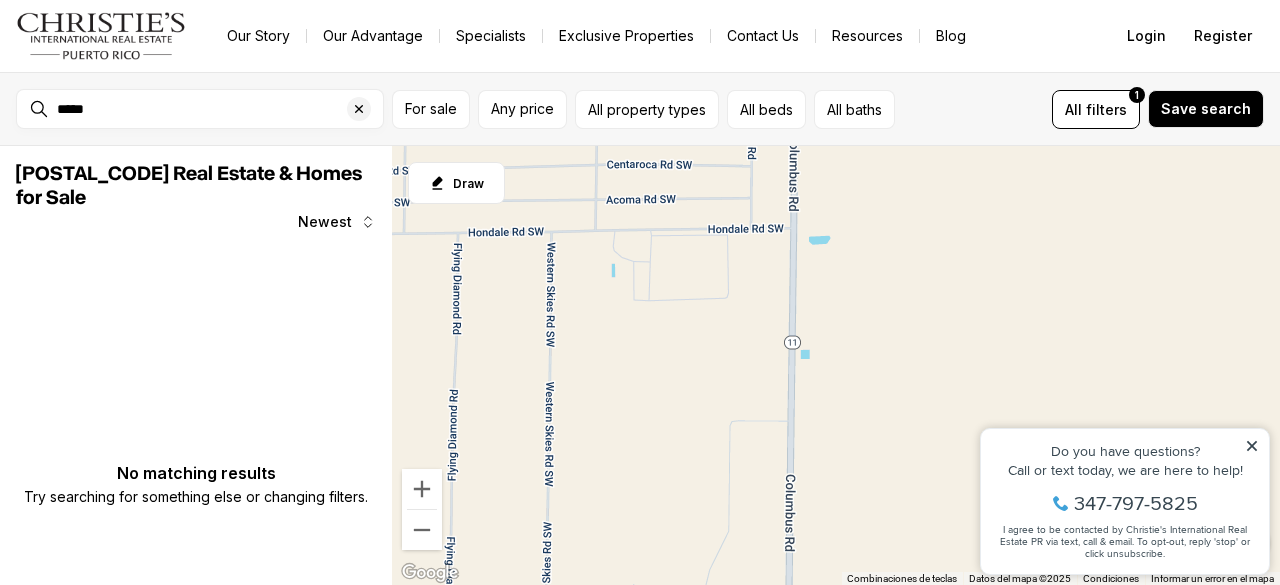 click on "*****" at bounding box center [216, 109] 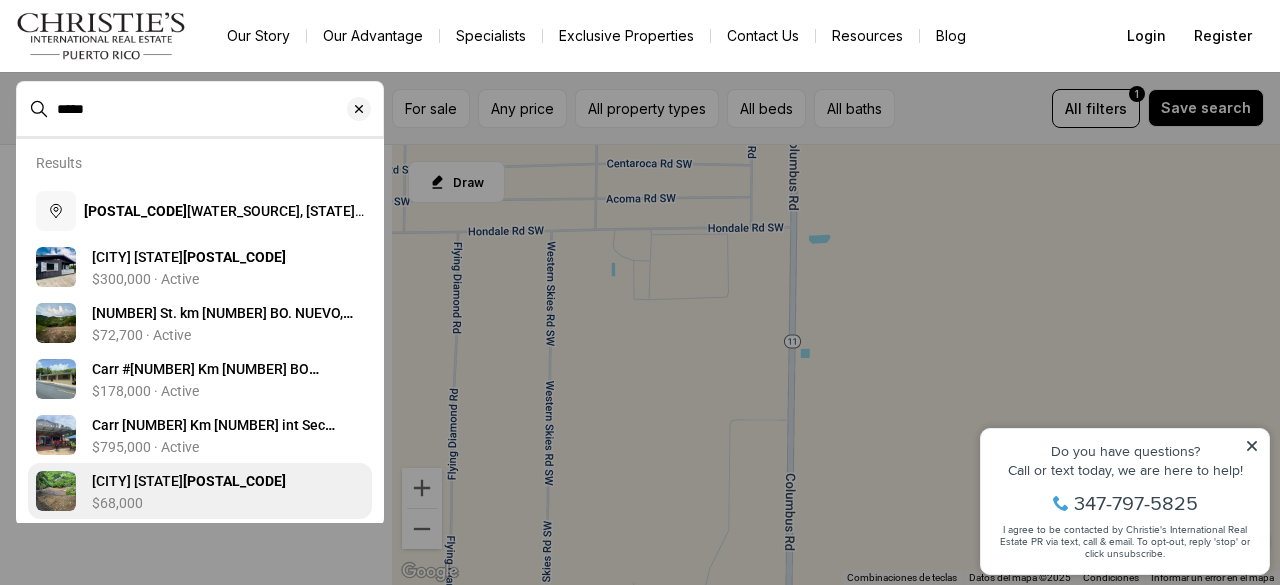 click on "00719" at bounding box center [234, 481] 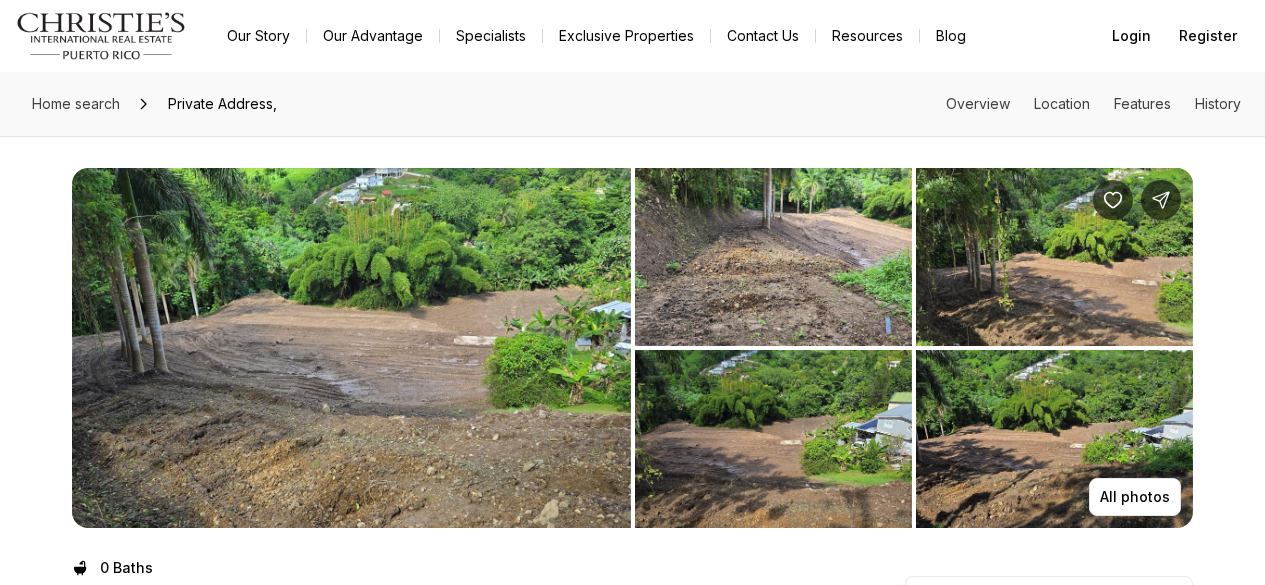 scroll, scrollTop: 0, scrollLeft: 0, axis: both 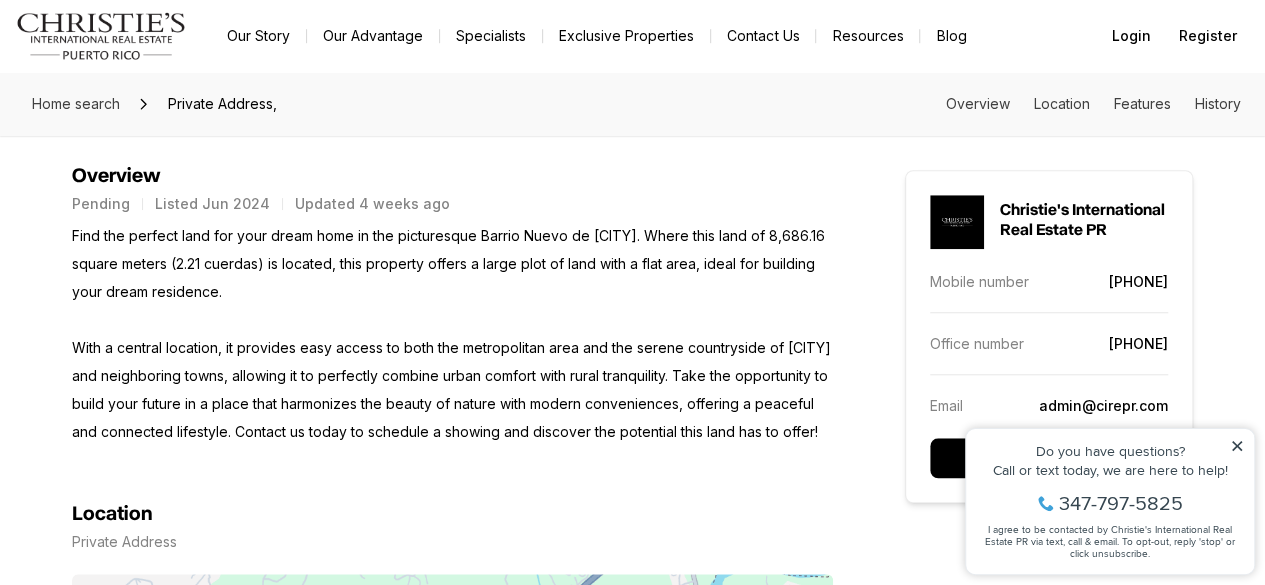 click on "Find the perfect land for your dream home in the picturesque Barrio Nuevo de Naranjito. Where this land of 8,686.16 square meters (2.21 cuerdas) is located, this property offers a large plot of land with a flat area, ideal for building your dream residence.    With a central location, it provides easy access to both the metropolitan area and the serene countryside of Naranjito and neighboring towns, allowing it to perfectly combine urban comfort with rural tranquility. Take the opportunity to build your future in a place that harmonizes the beauty of nature with modern conveniences, offering a peaceful and connected lifestyle. Contact us today to schedule a showing and discover the potential this land has to offer!" at bounding box center [452, 334] 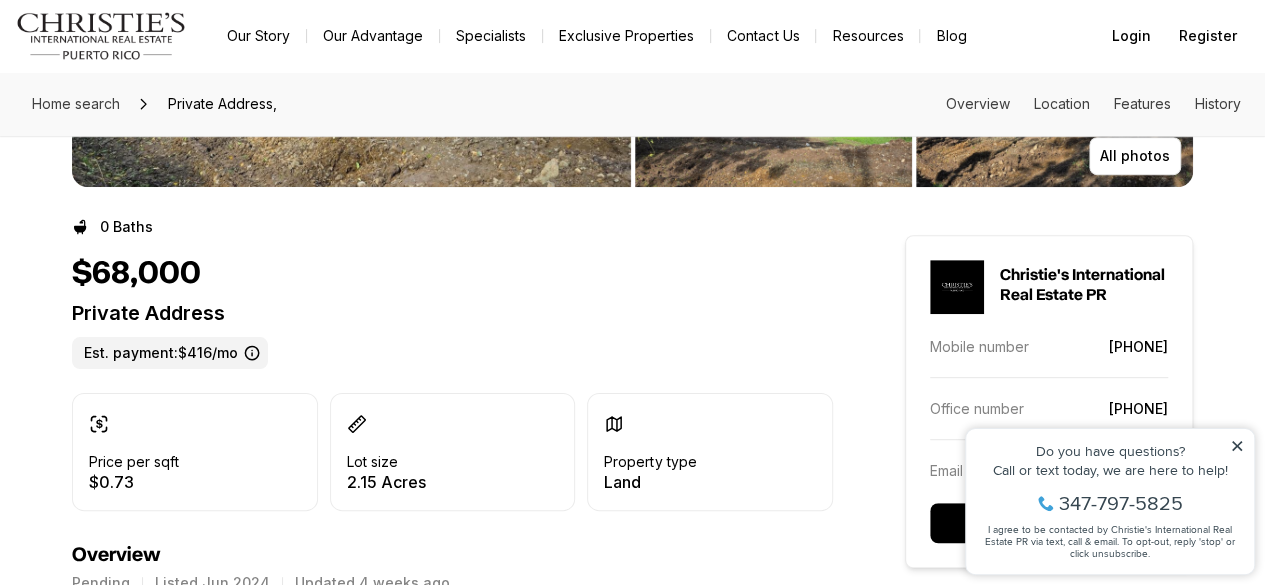 scroll, scrollTop: 0, scrollLeft: 0, axis: both 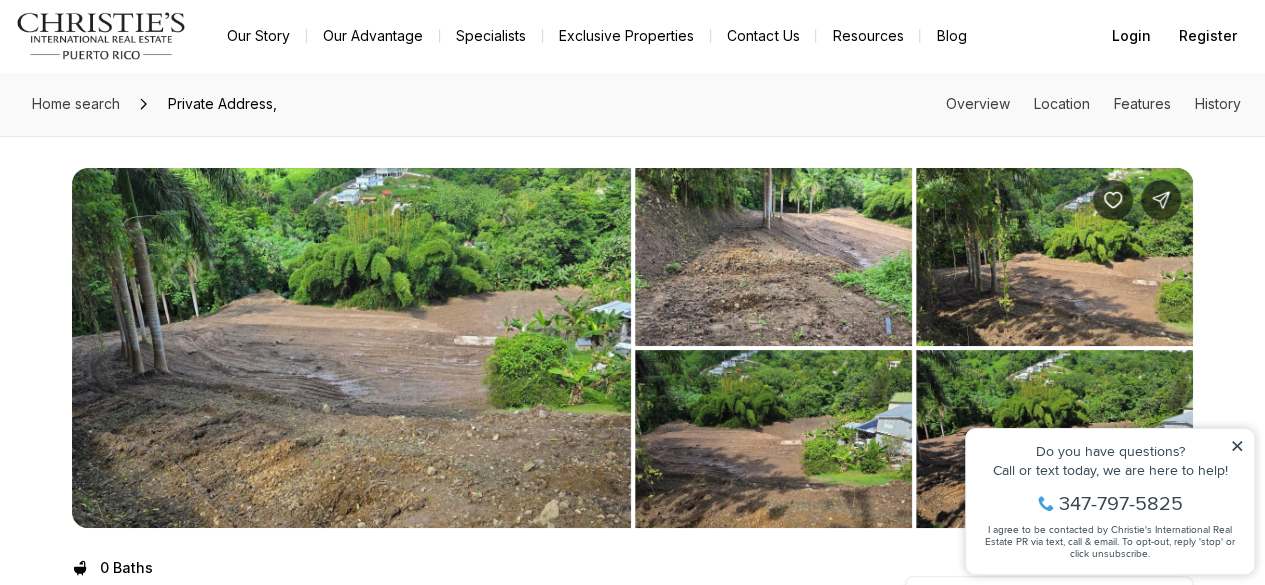 click 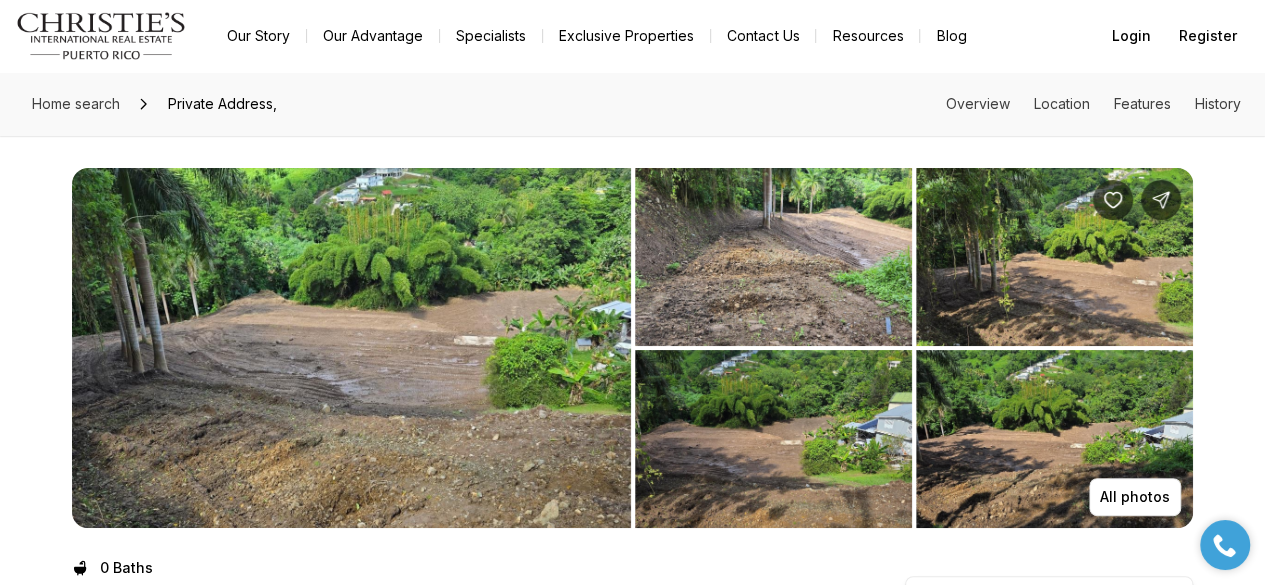 click on "All photos" at bounding box center [633, 332] 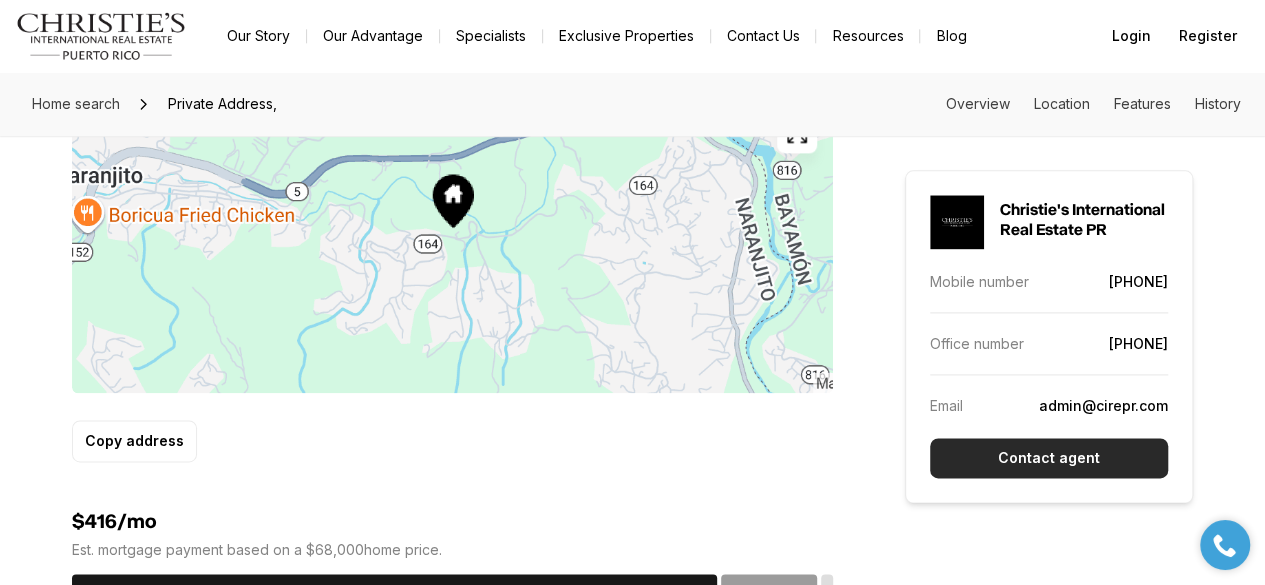 scroll, scrollTop: 1160, scrollLeft: 0, axis: vertical 